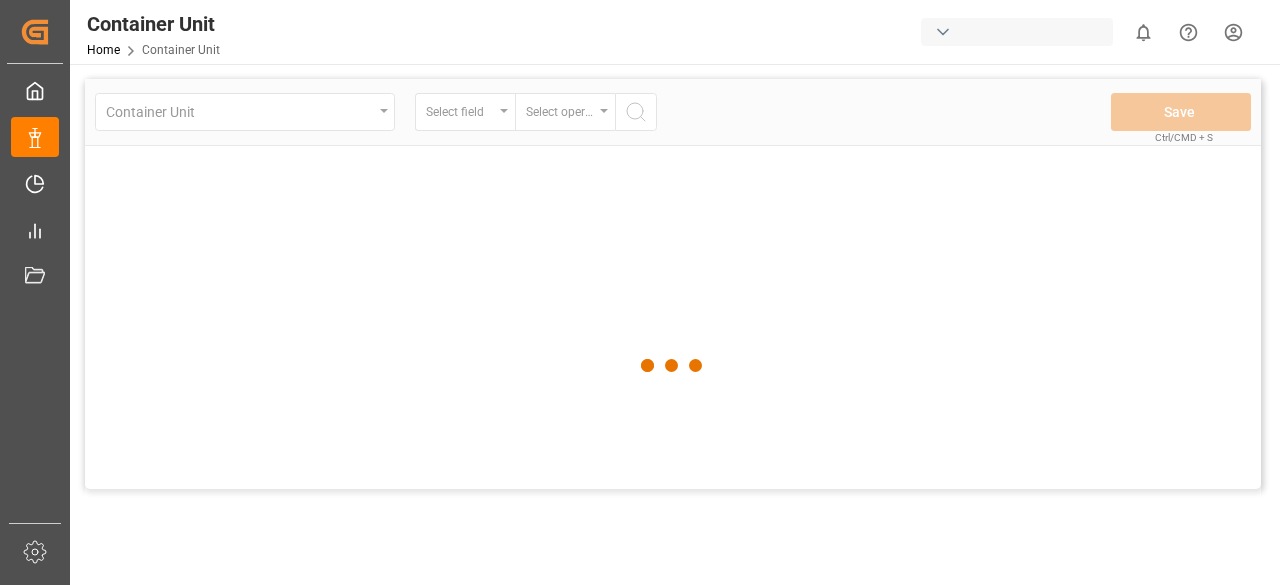 scroll, scrollTop: 0, scrollLeft: 0, axis: both 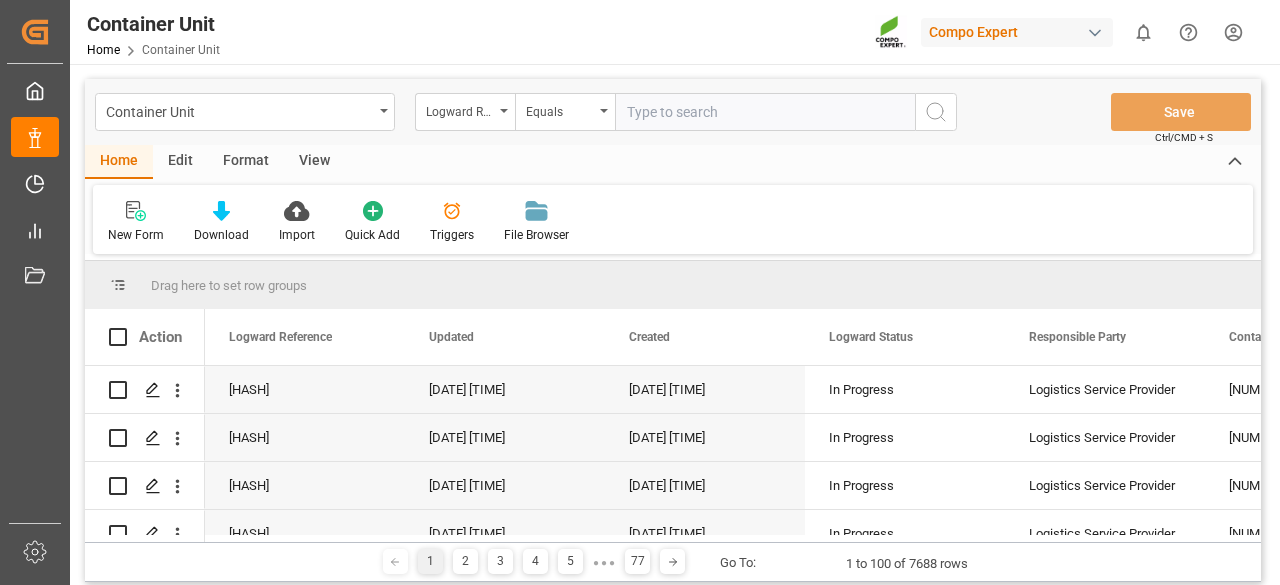 click on "Compo Expert" at bounding box center [1017, 32] 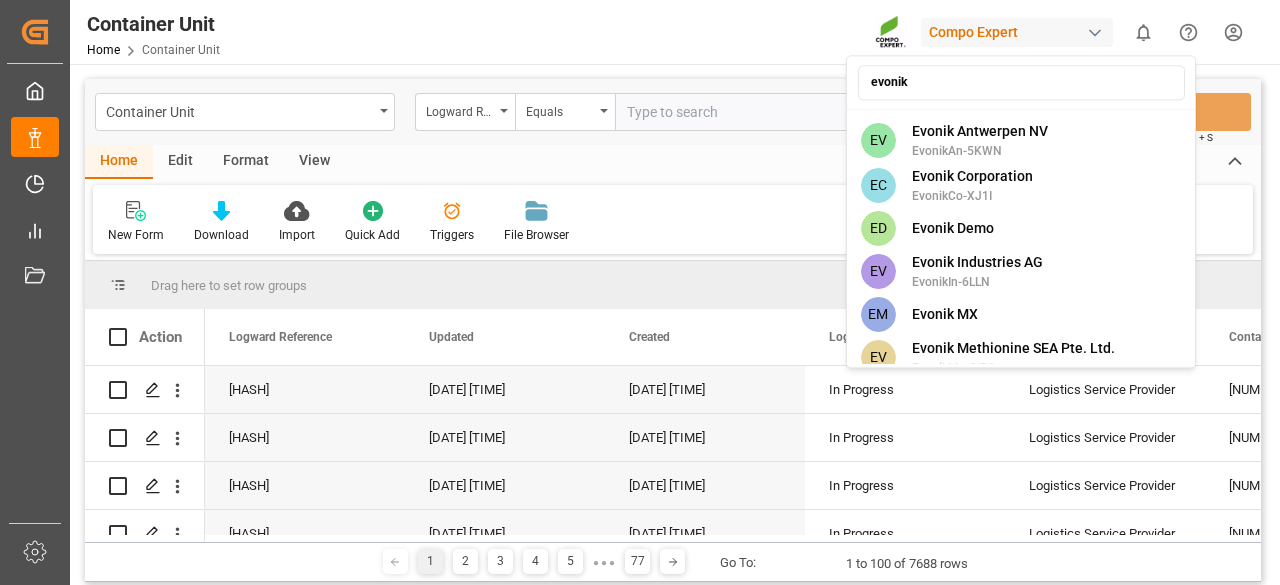 scroll, scrollTop: 1104, scrollLeft: 0, axis: vertical 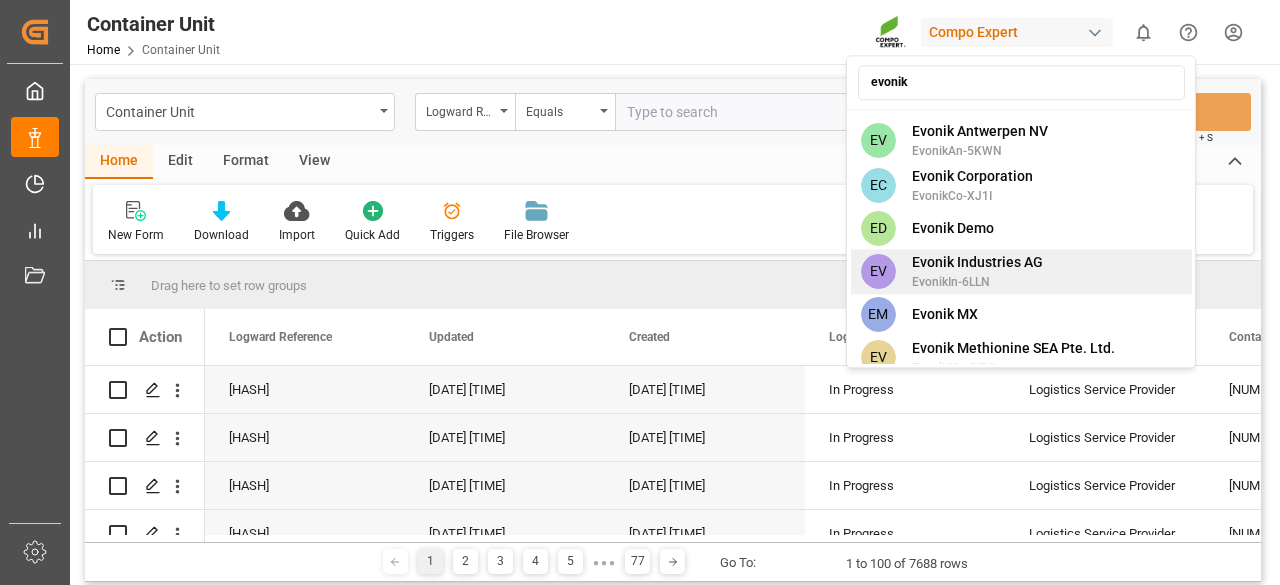 type on "evonik" 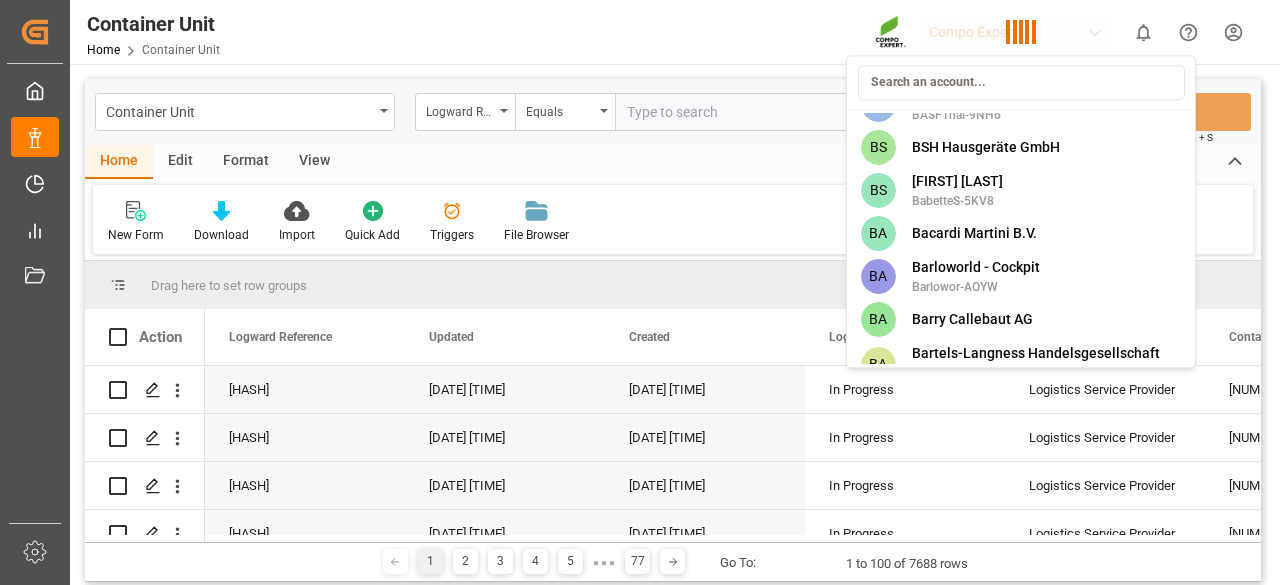 scroll, scrollTop: 5296, scrollLeft: 0, axis: vertical 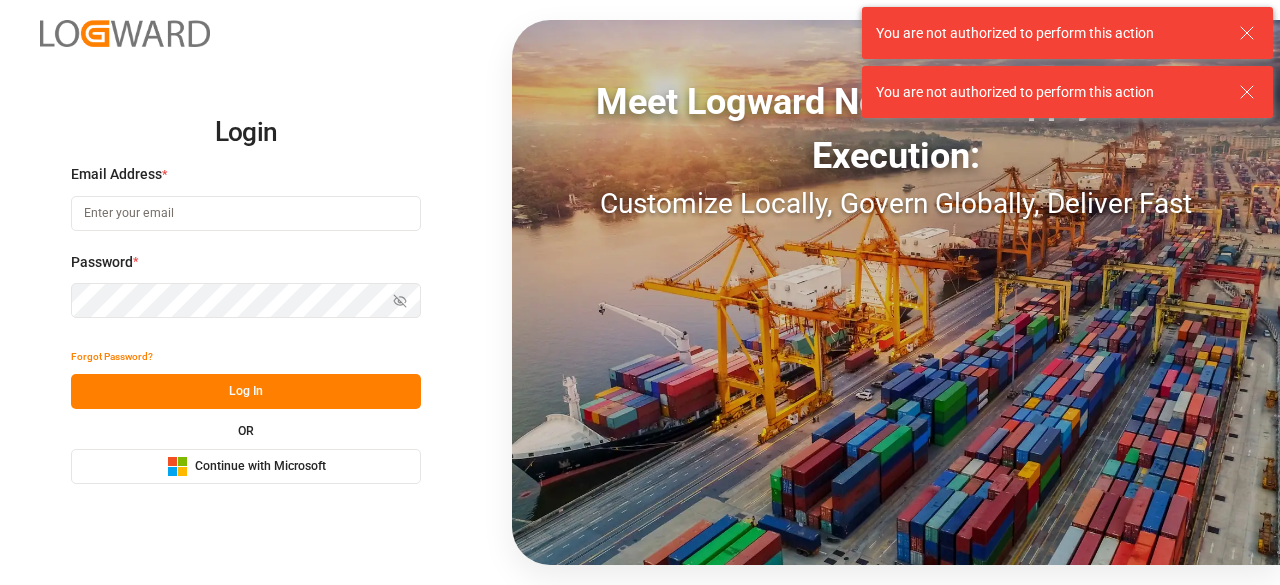 click at bounding box center (246, 213) 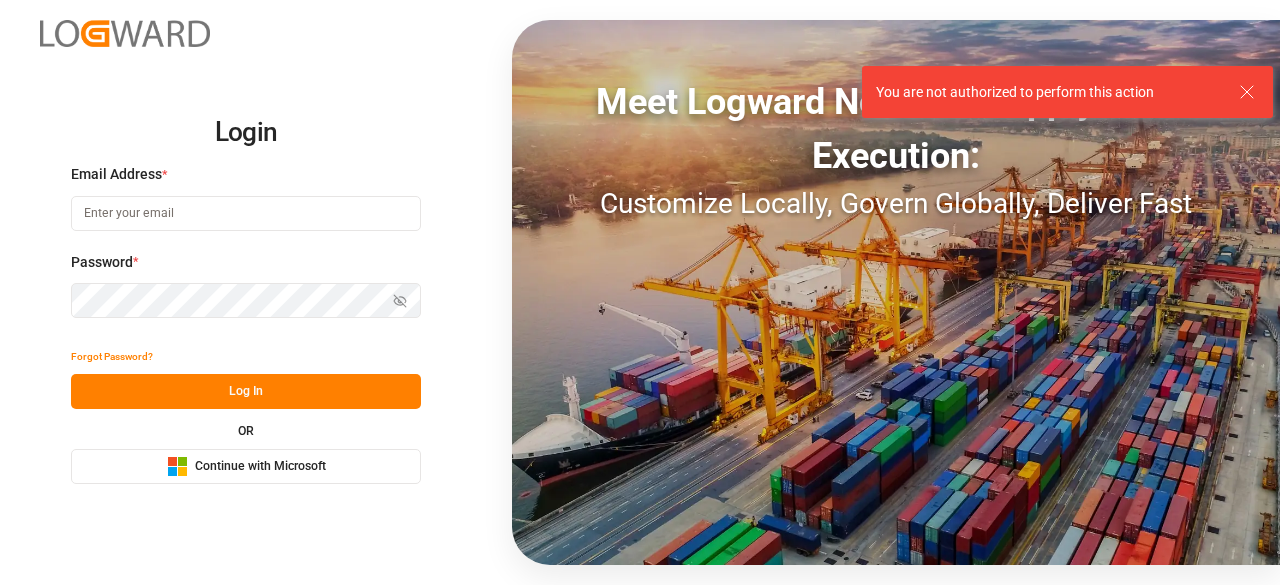 click at bounding box center (246, 213) 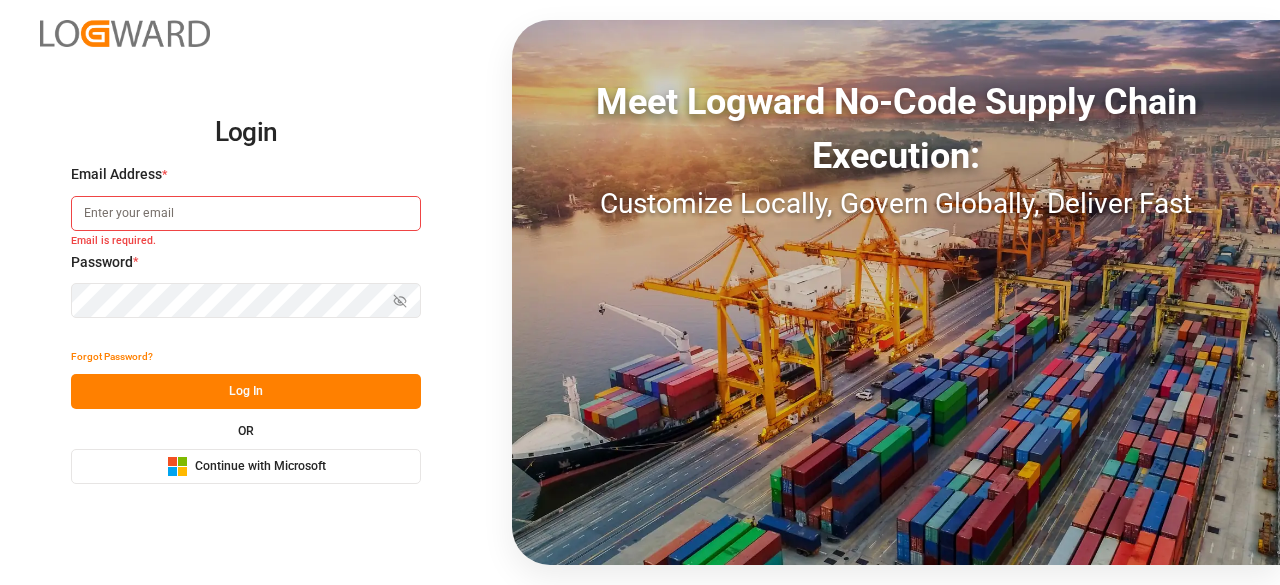 click at bounding box center [0, 585] 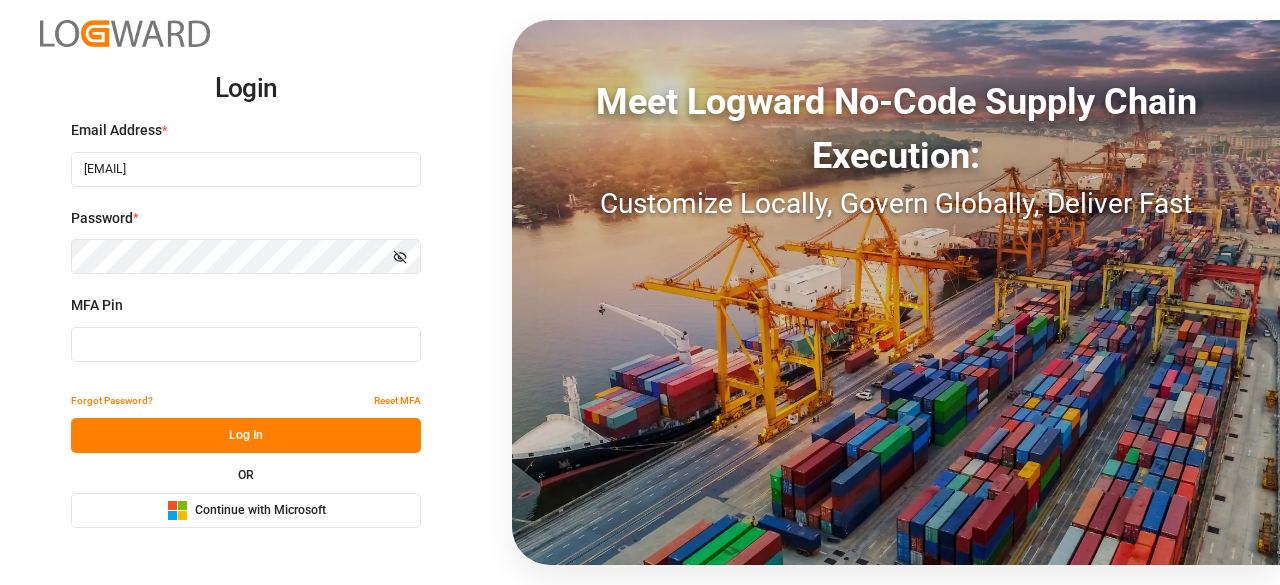 type on "[NUMBER]" 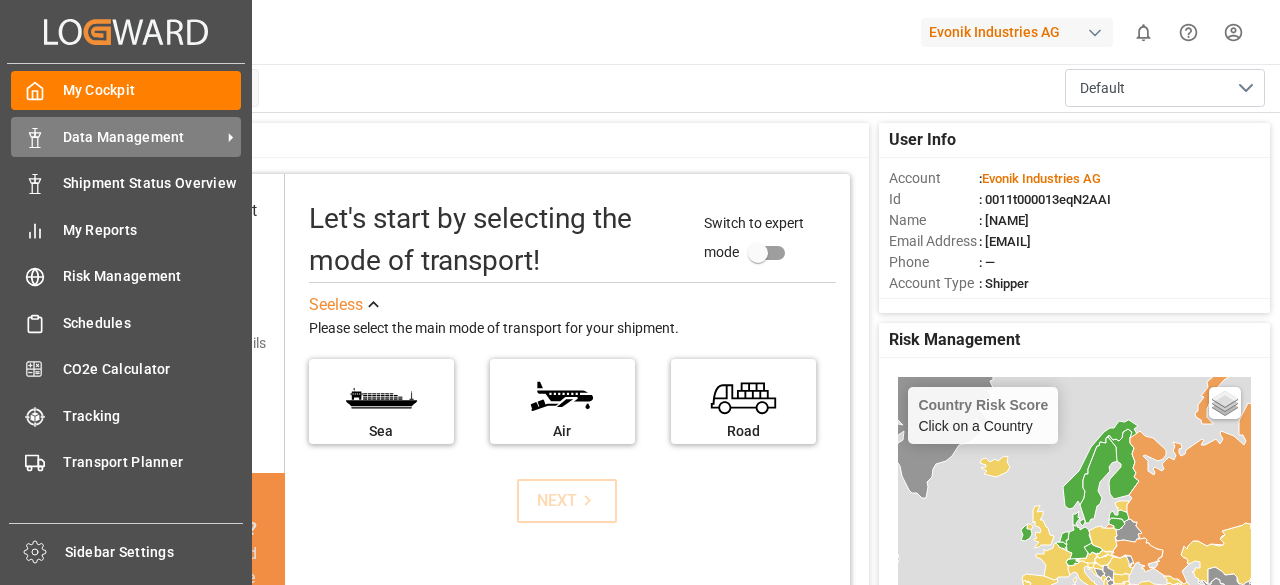 click at bounding box center (28, 137) 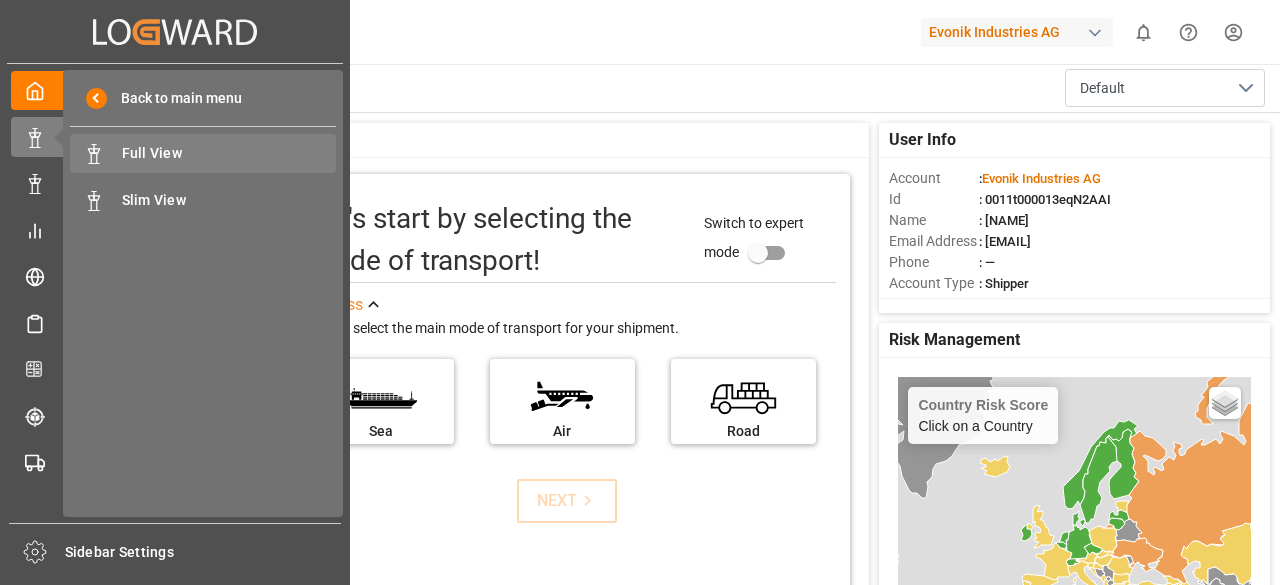 click on "Full View" at bounding box center [229, 153] 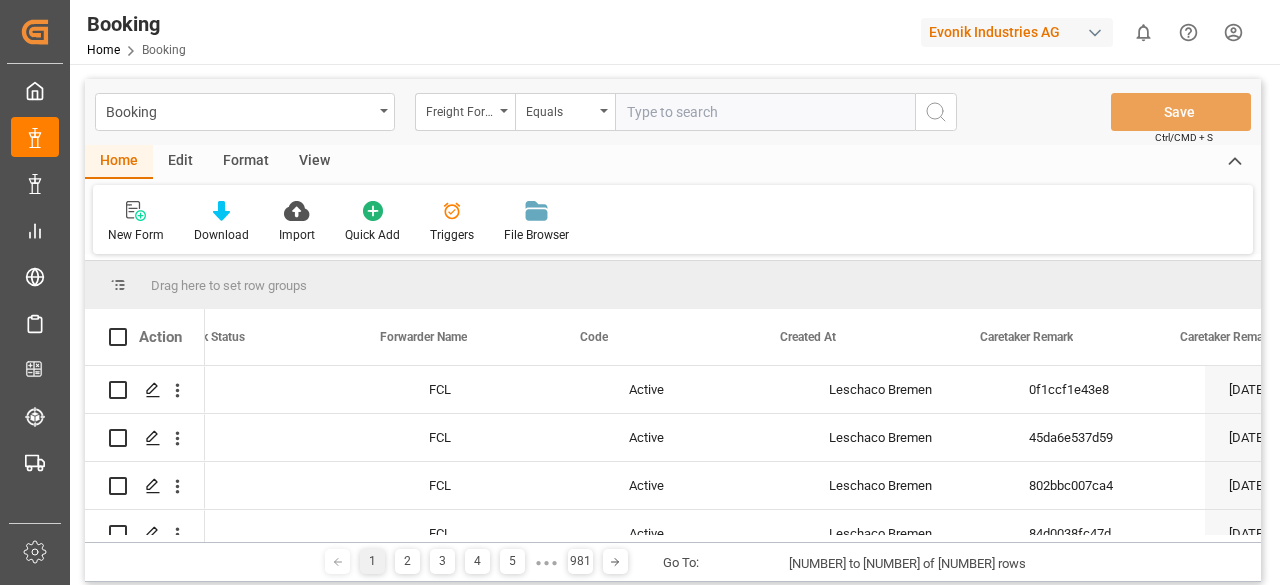scroll, scrollTop: 0, scrollLeft: 769, axis: horizontal 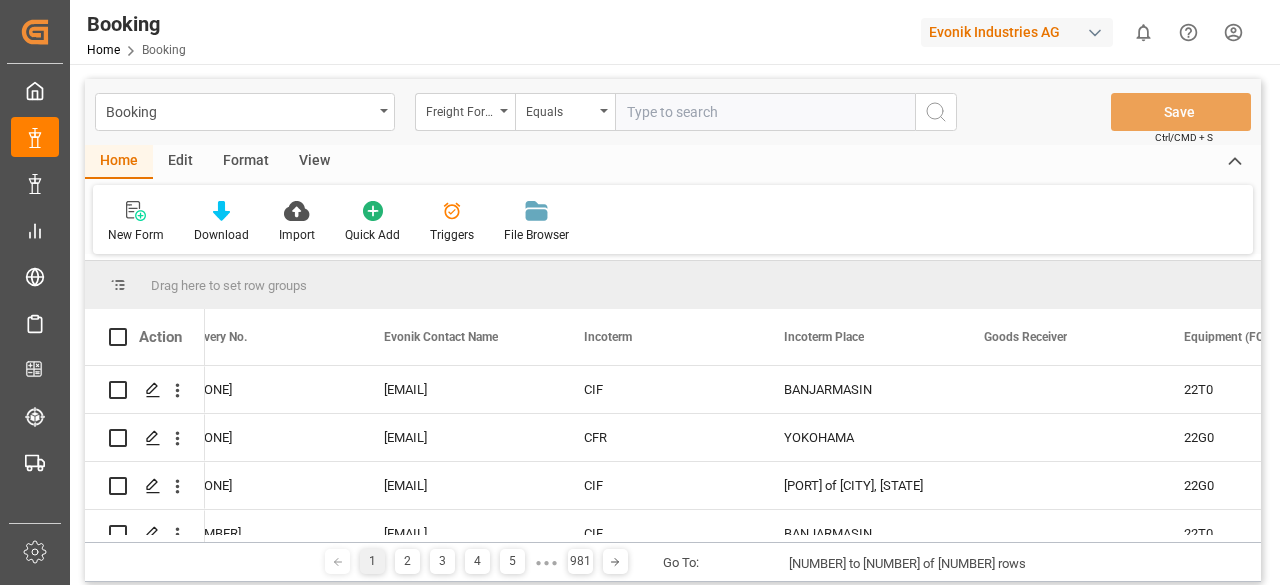 click on "Edit" at bounding box center (180, 162) 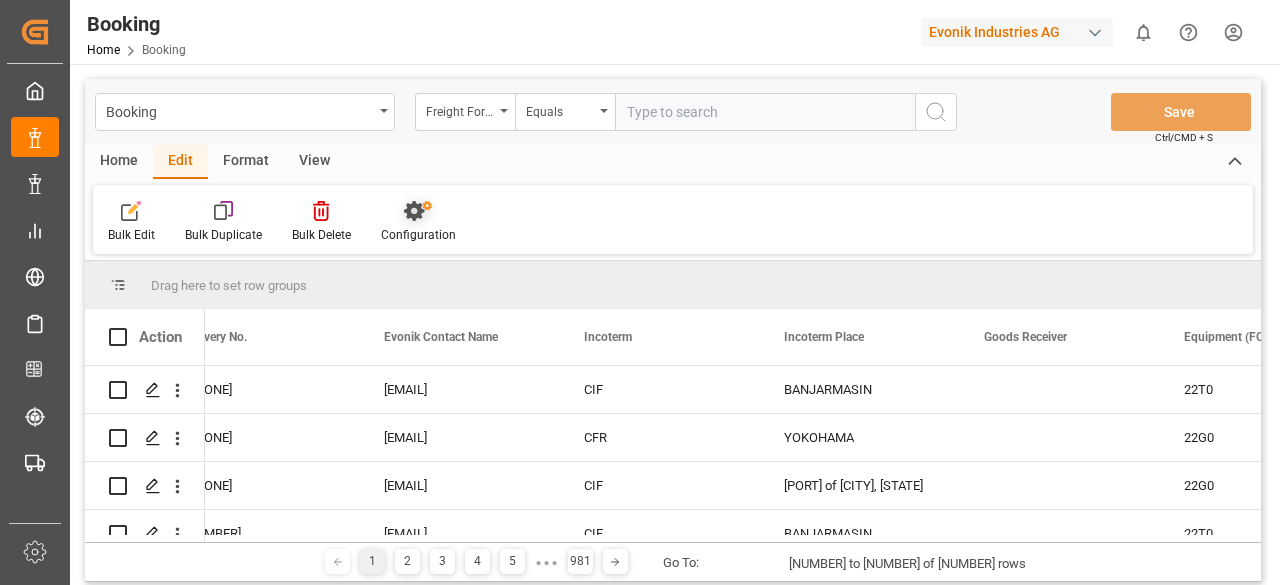 click 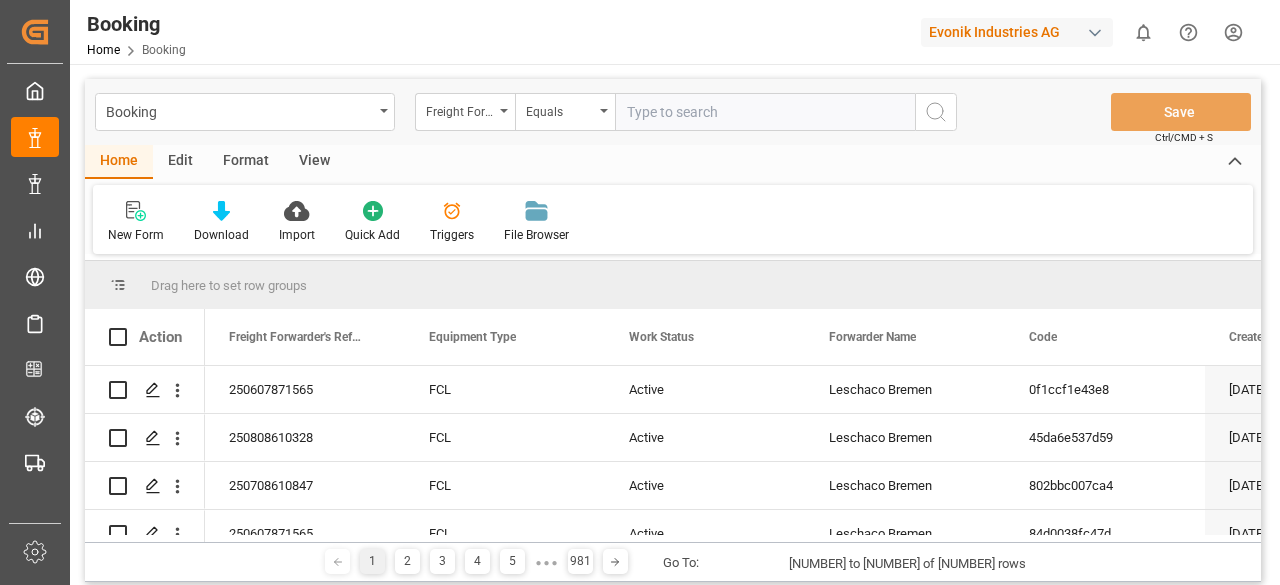 click on "Edit" at bounding box center [180, 162] 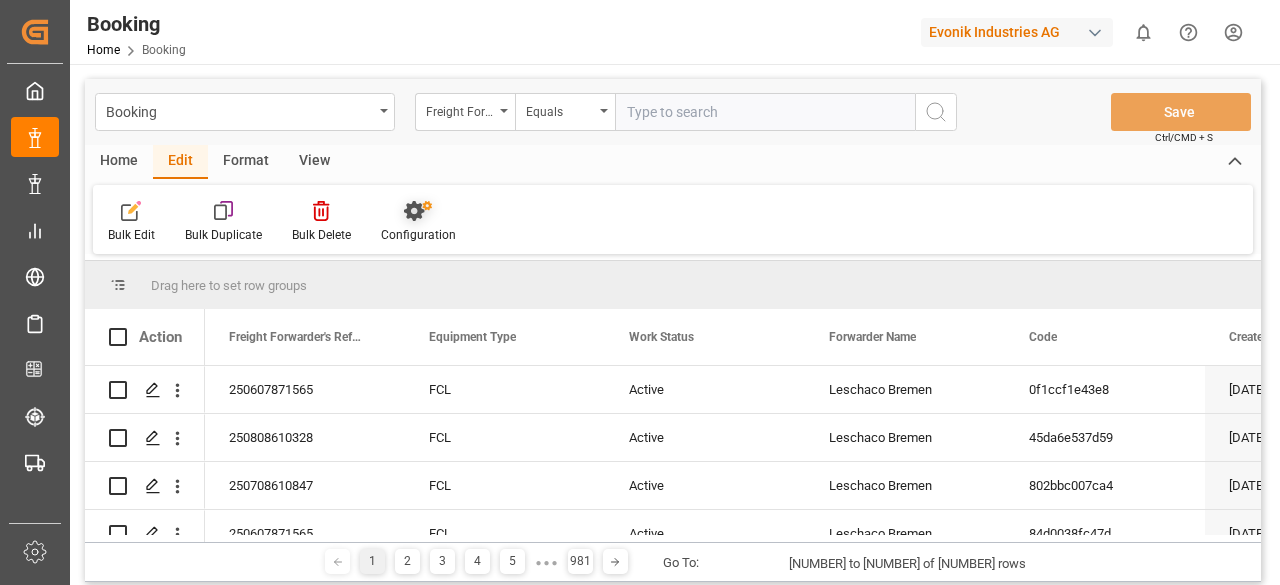 click on "Configuration" at bounding box center [418, 222] 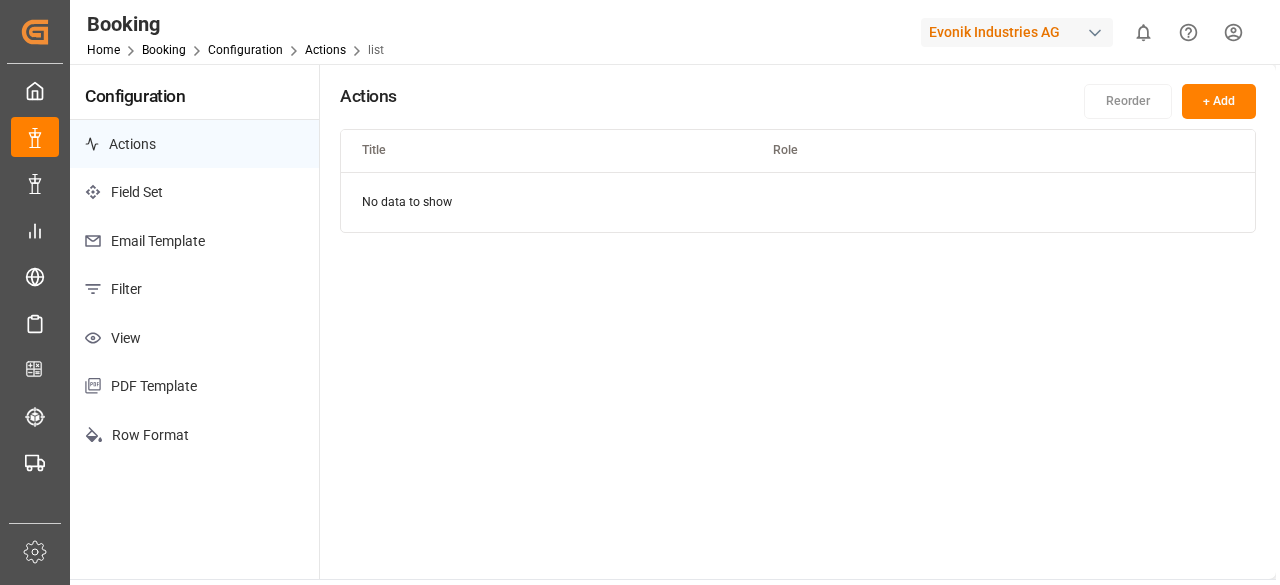click on "Field Set" at bounding box center (194, 192) 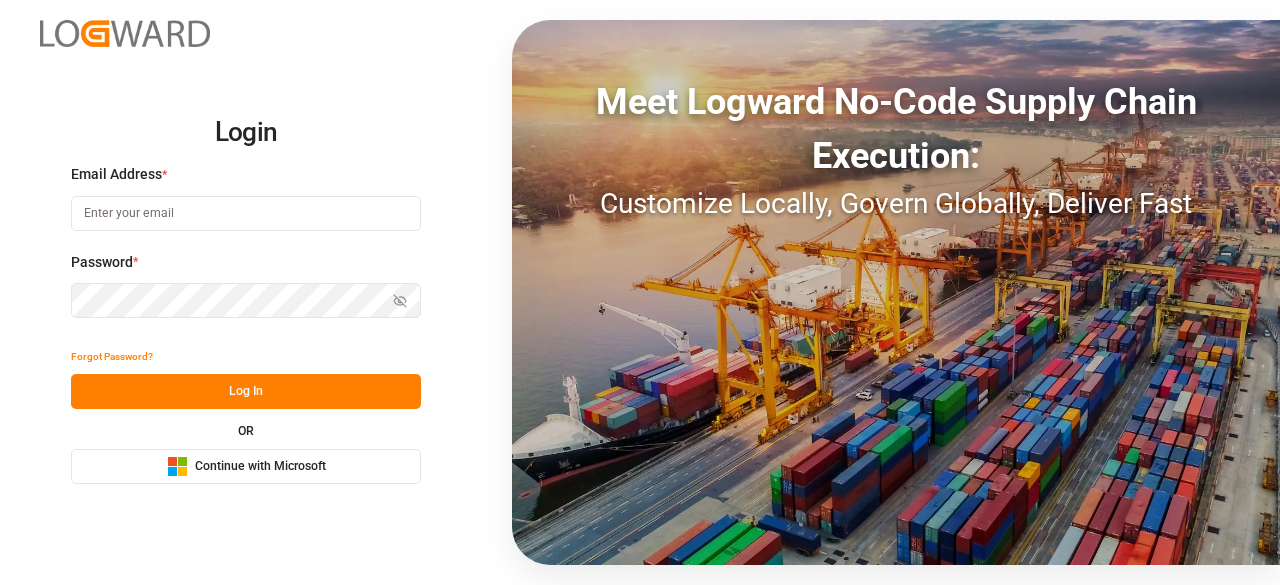 scroll, scrollTop: 0, scrollLeft: 0, axis: both 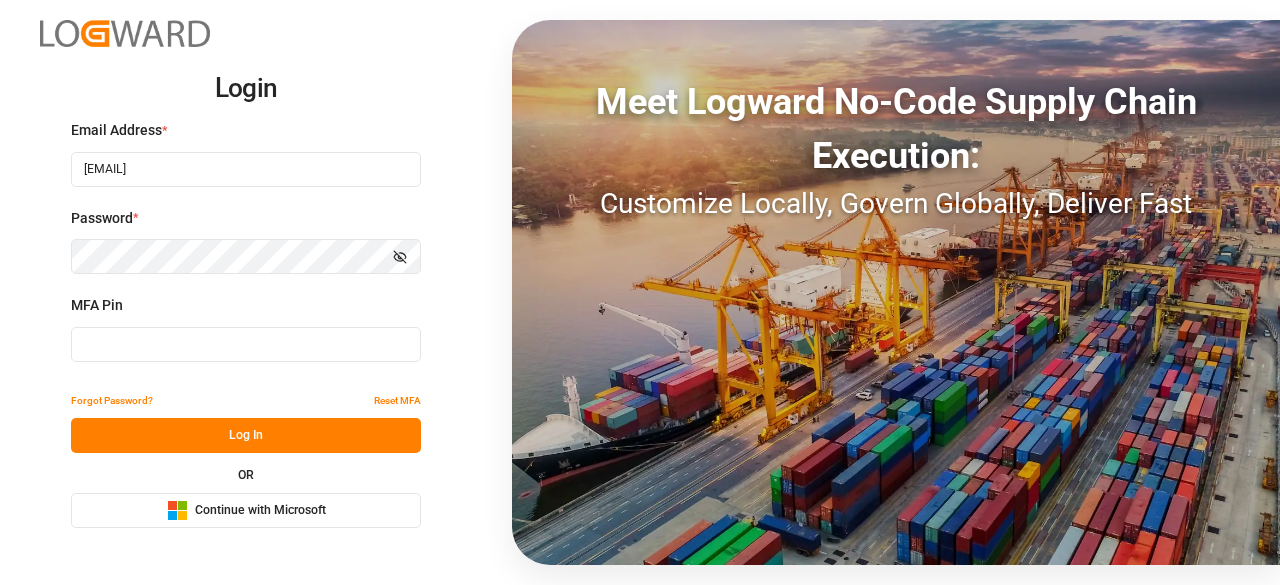 type on "[NUMBER]" 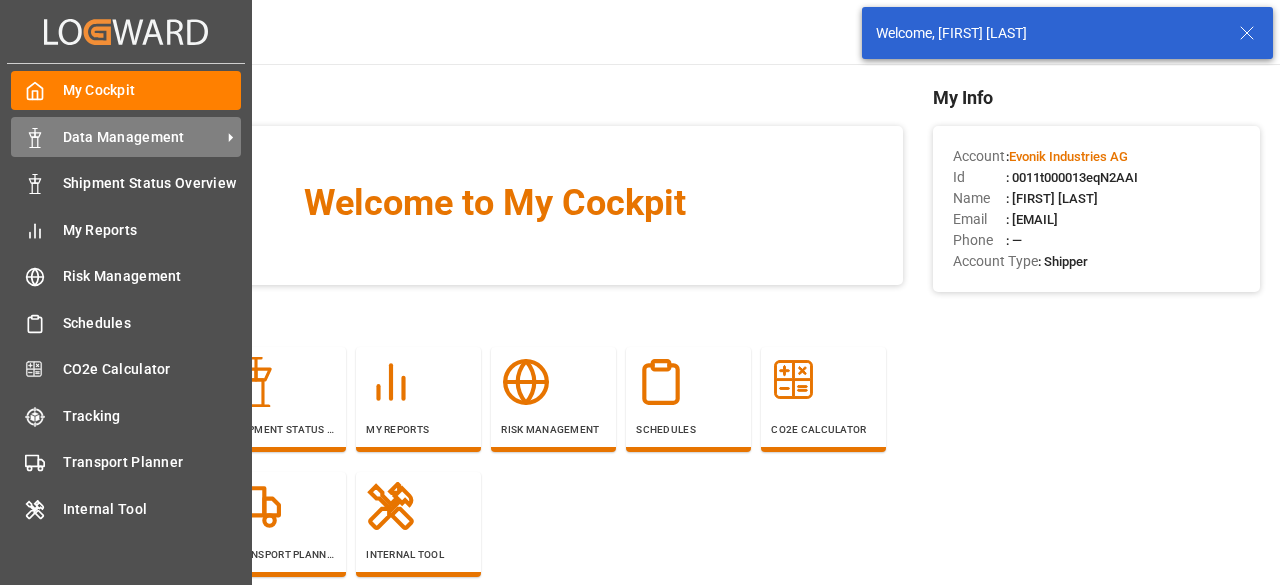 click on "Data Management" at bounding box center [142, 137] 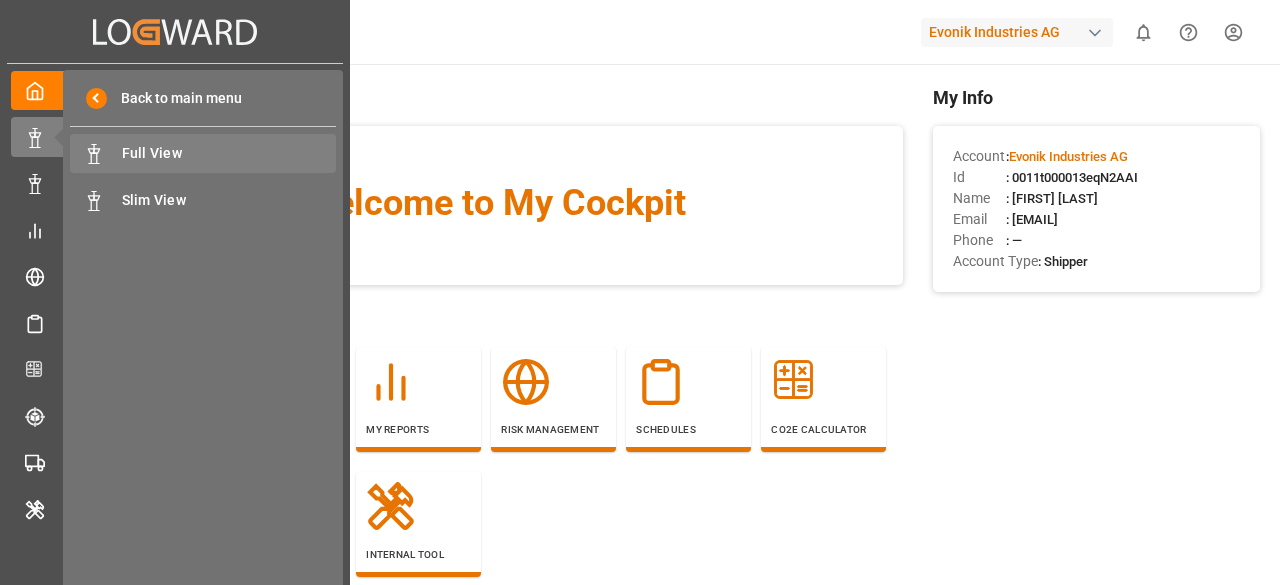click on "Full View" at bounding box center [229, 153] 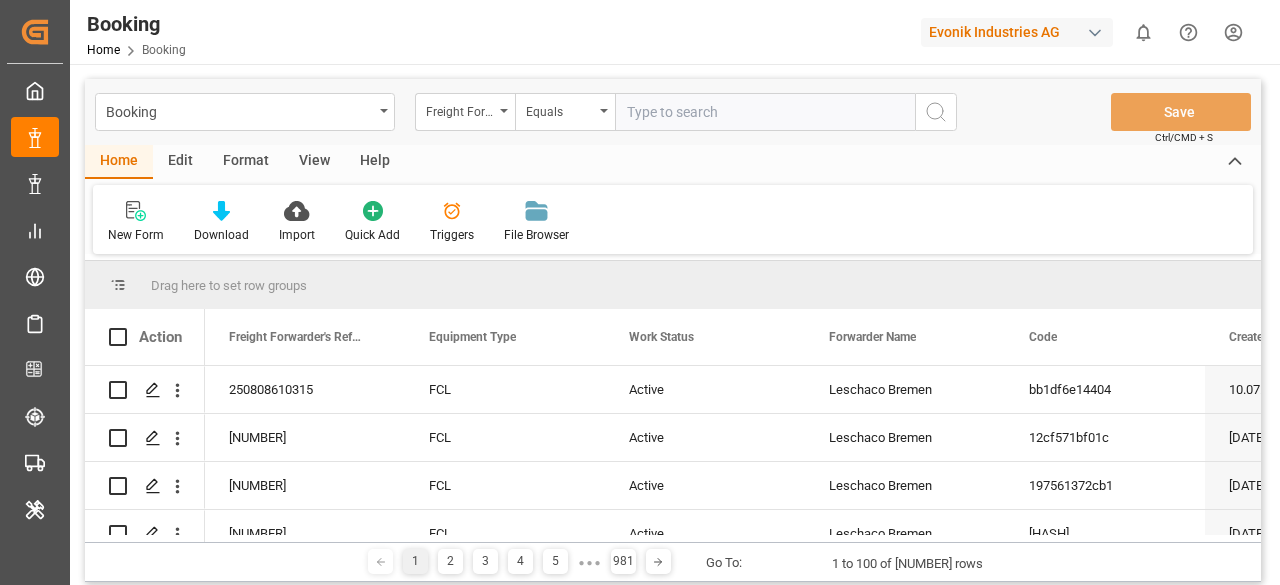 click on "Edit" at bounding box center (180, 162) 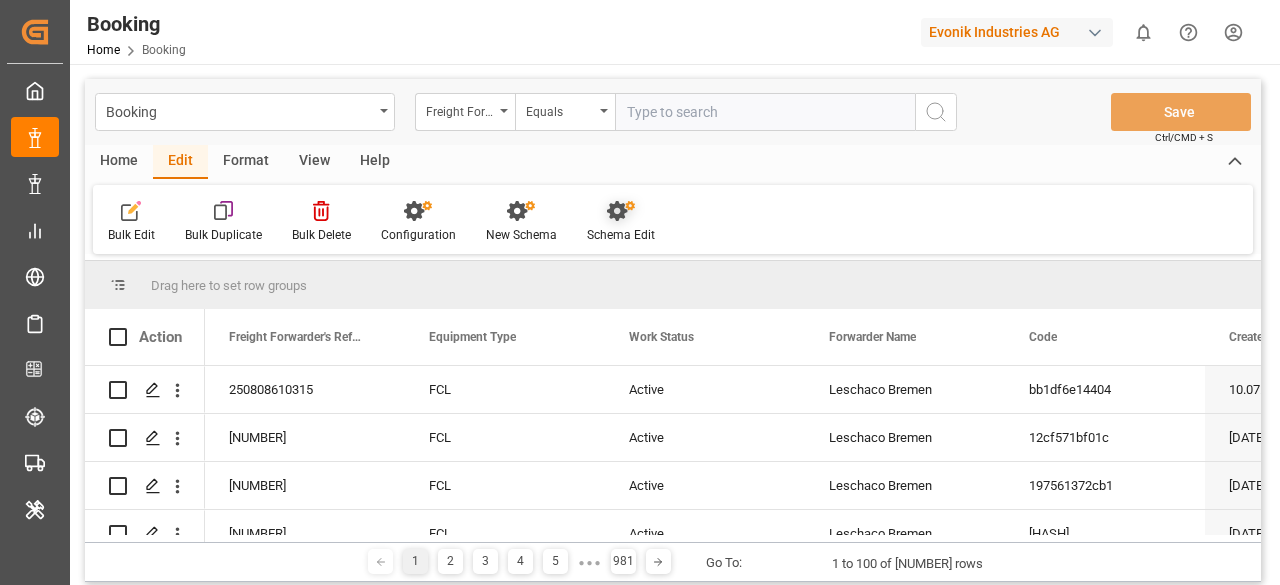 click 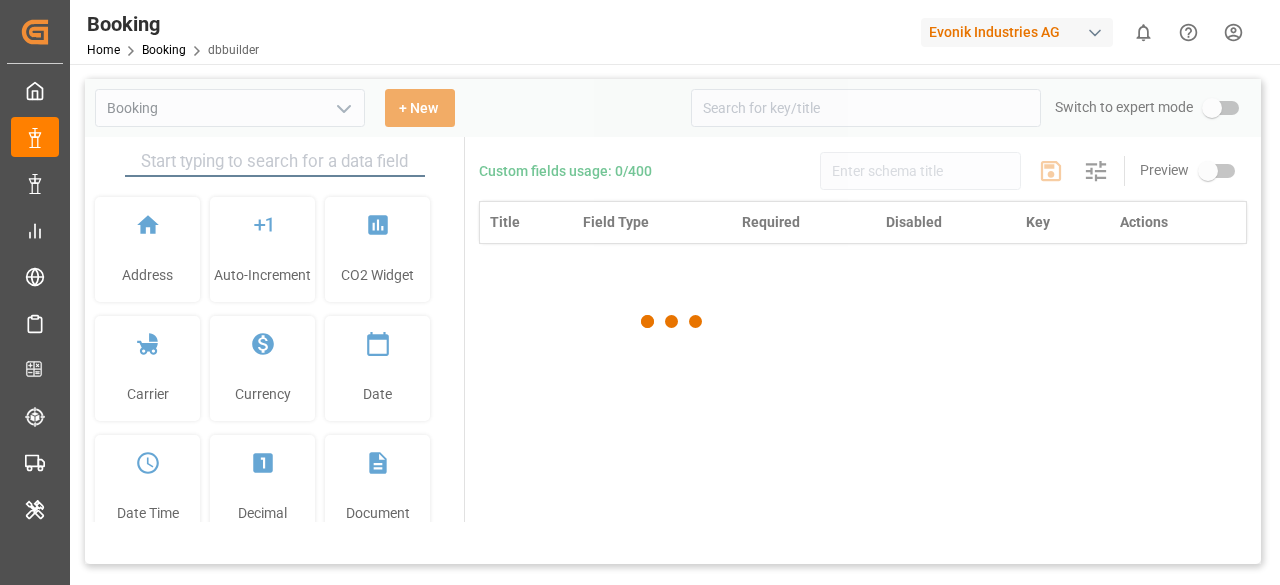 type on "Booking" 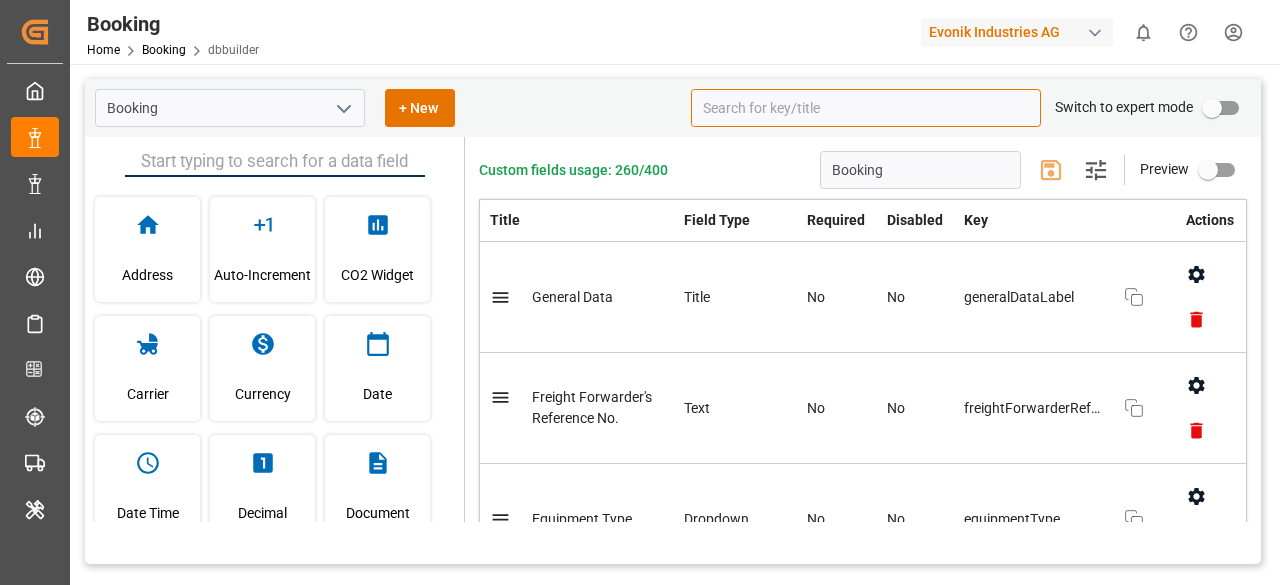 click at bounding box center [866, 108] 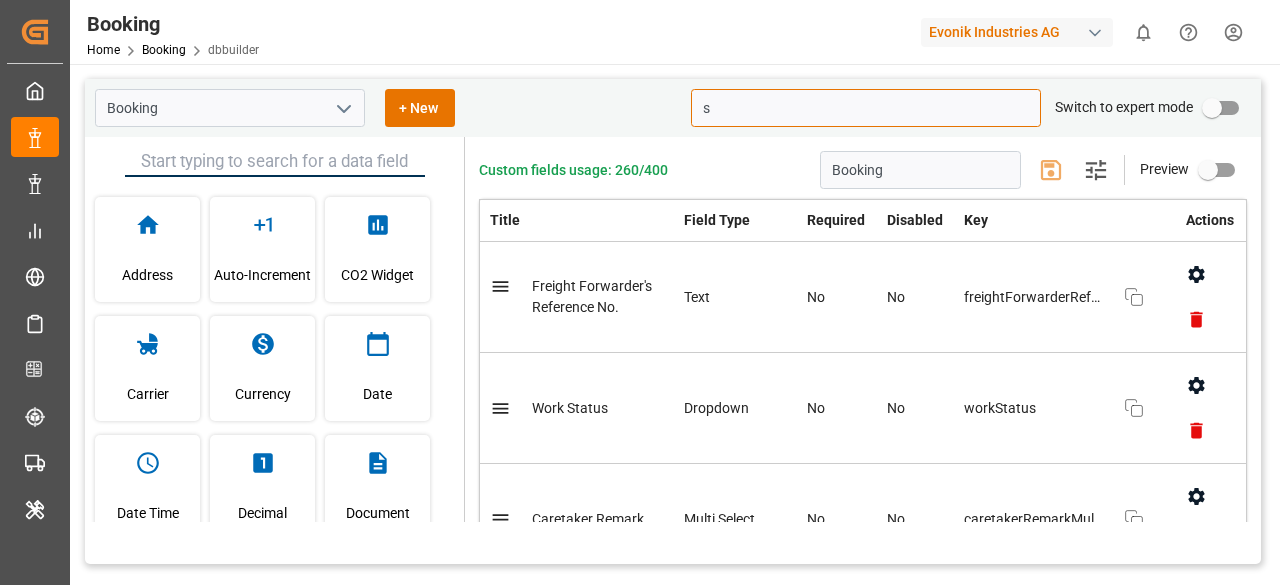 type 